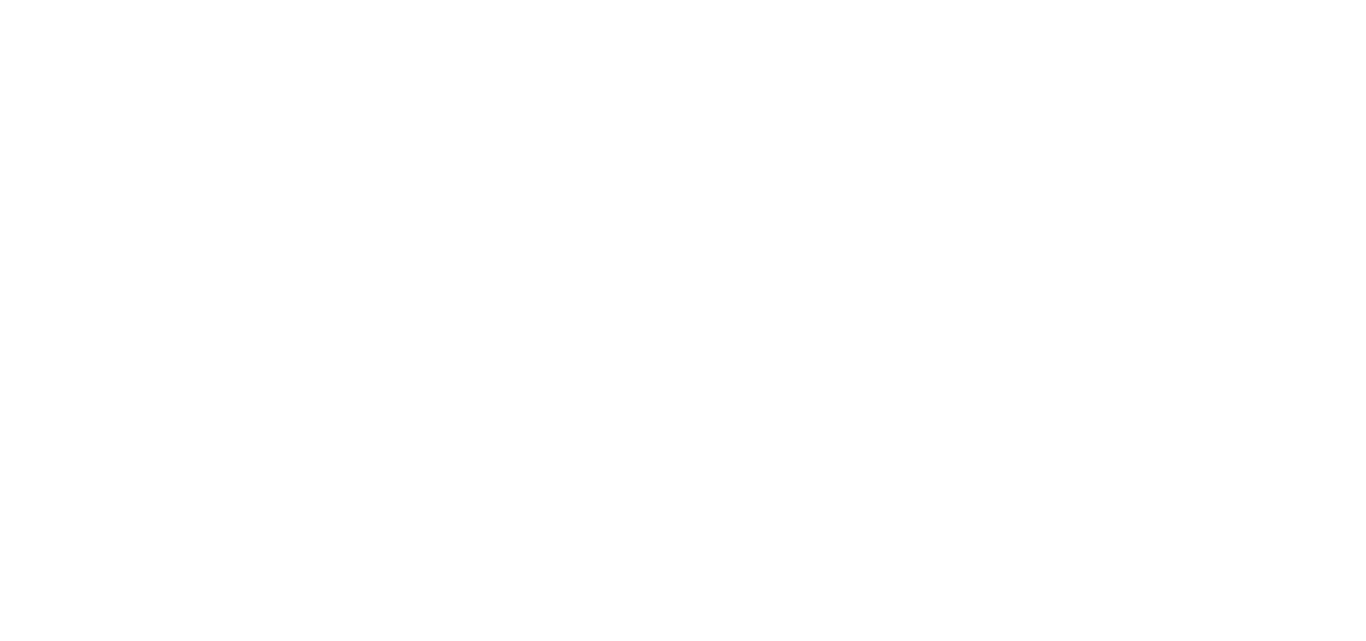 scroll, scrollTop: 0, scrollLeft: 0, axis: both 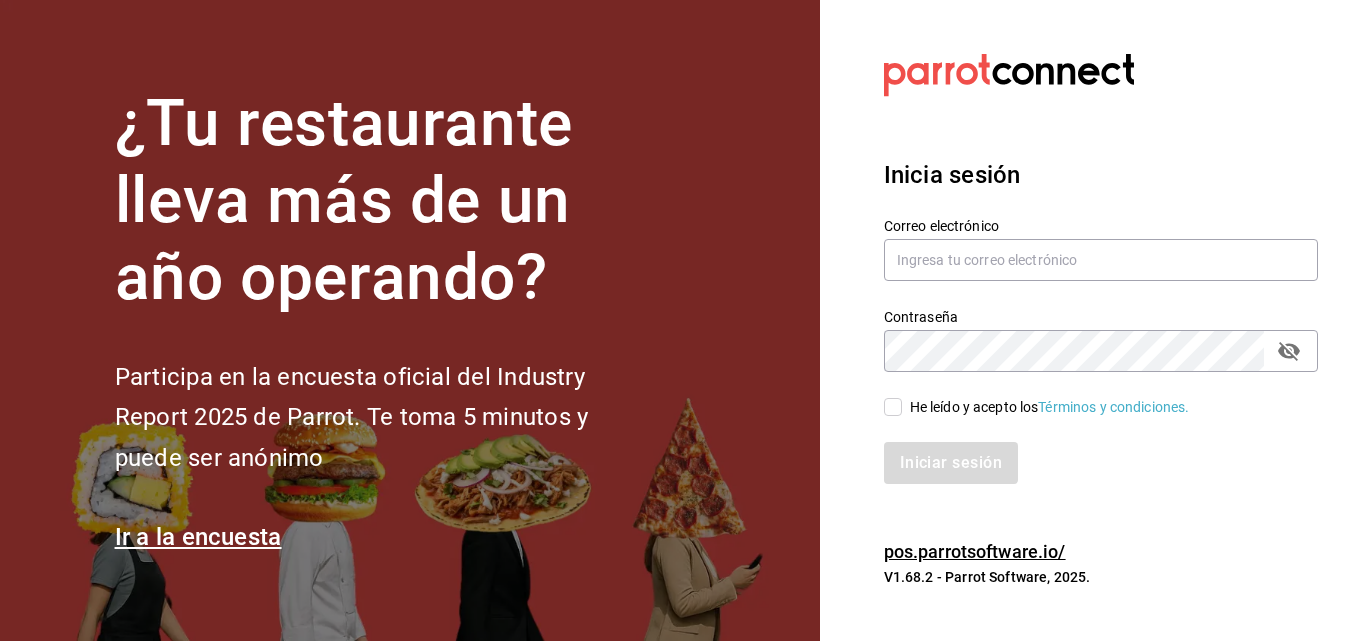 click on "He leído y acepto los  Términos y condiciones." at bounding box center (1050, 407) 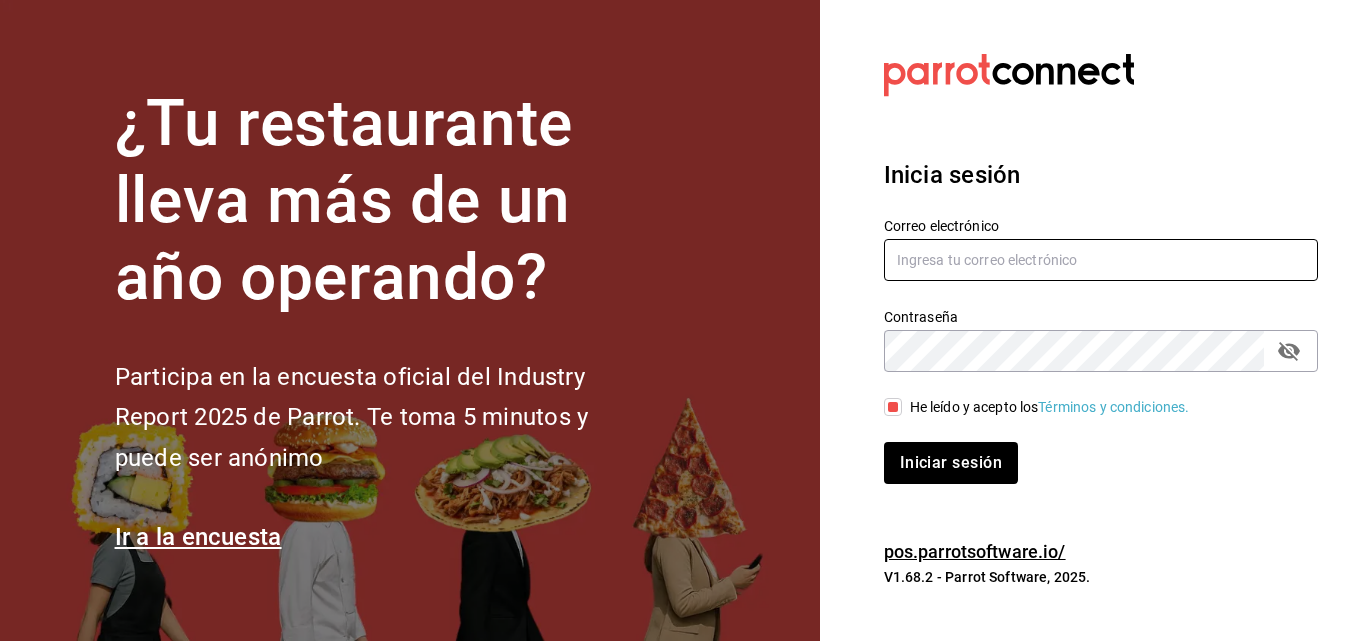 click at bounding box center (1101, 260) 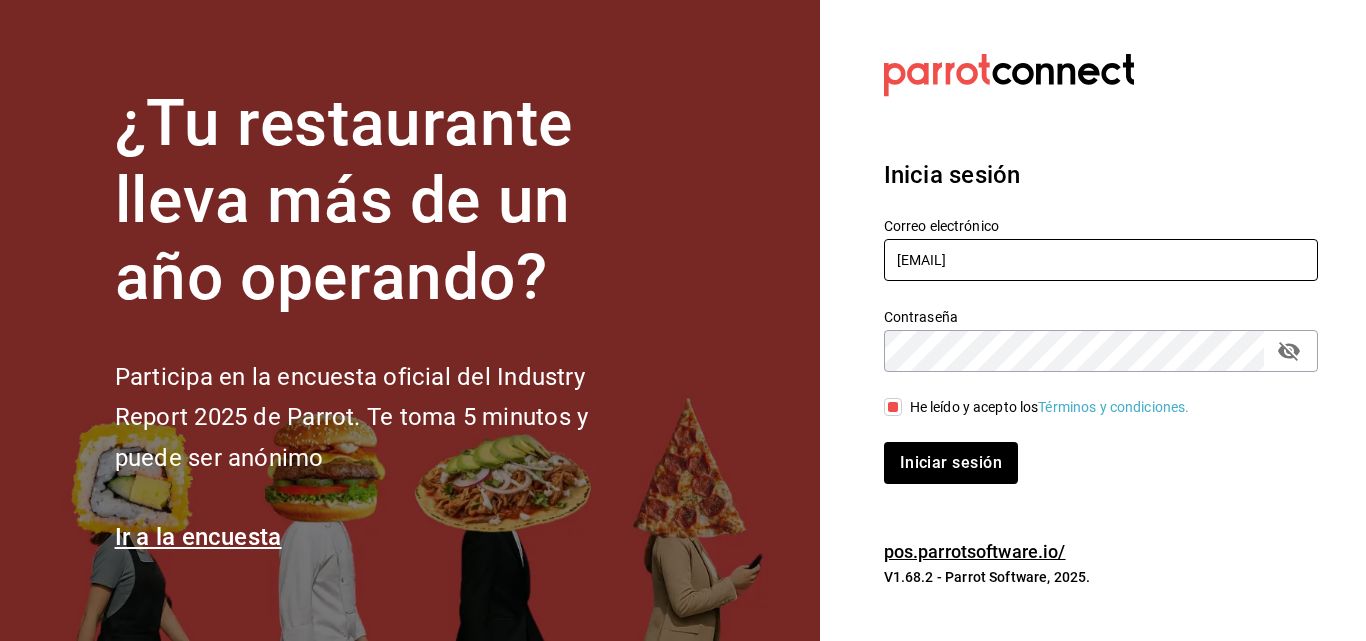 type on "[EMAIL]" 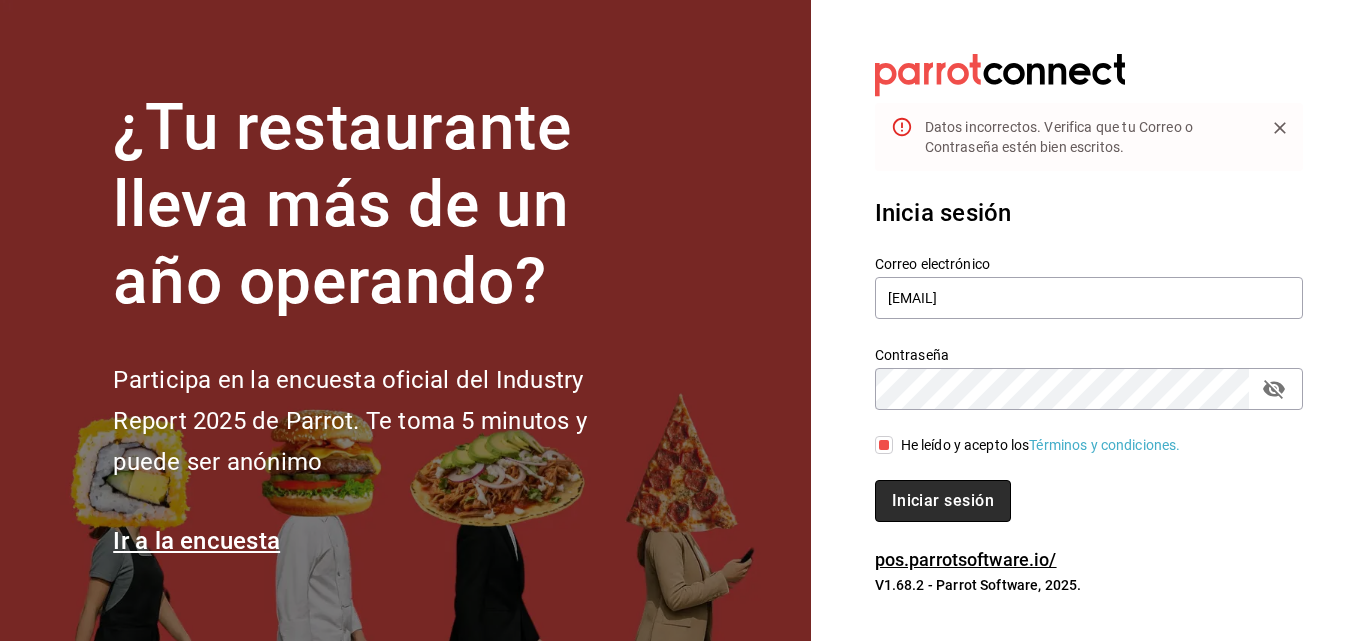 click on "Iniciar sesión" at bounding box center (943, 501) 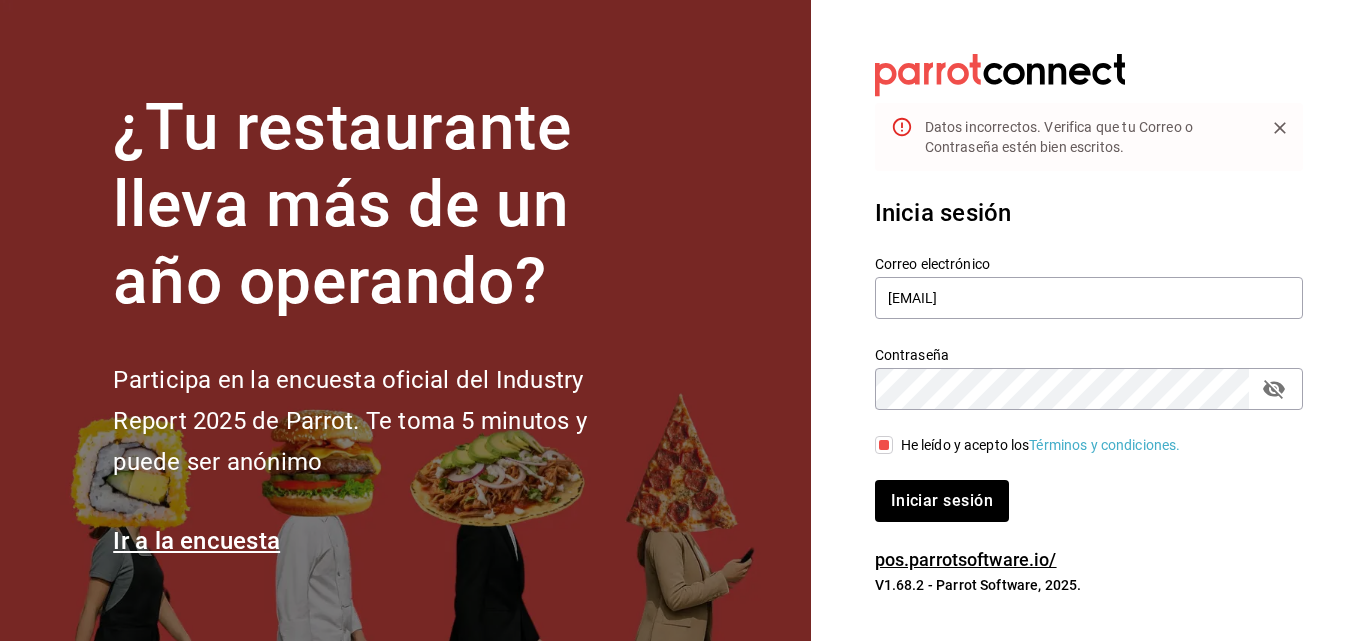 click 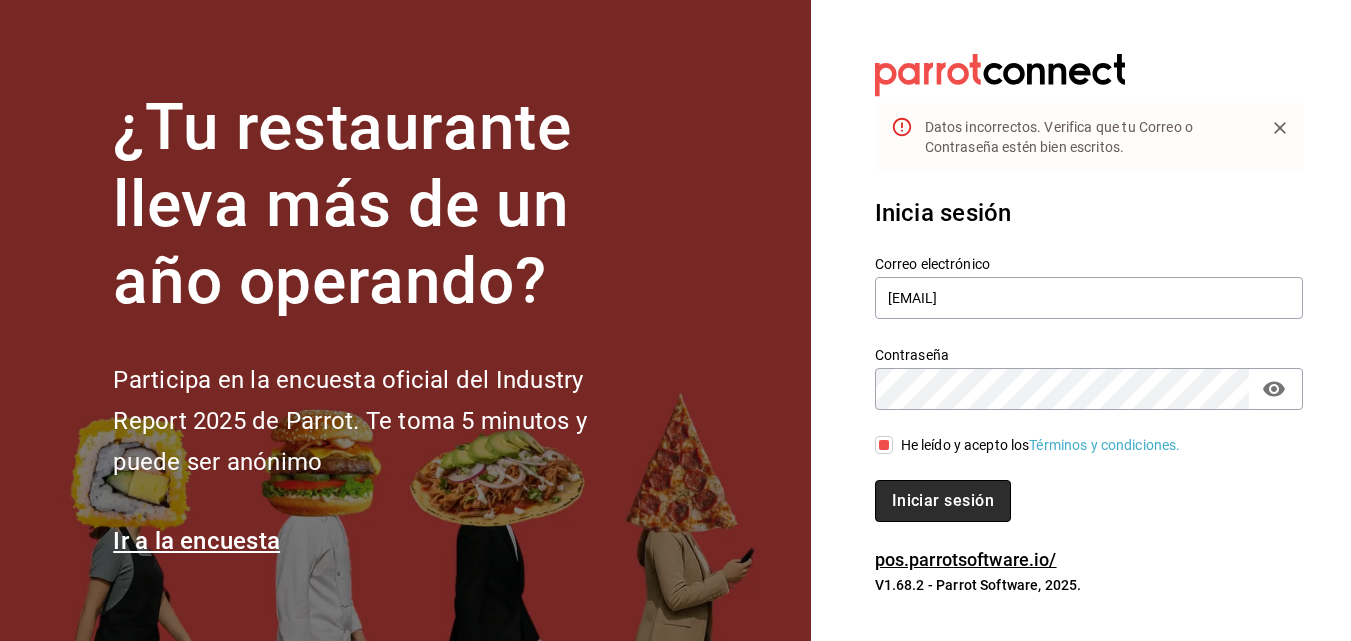 click on "Iniciar sesión" at bounding box center (943, 501) 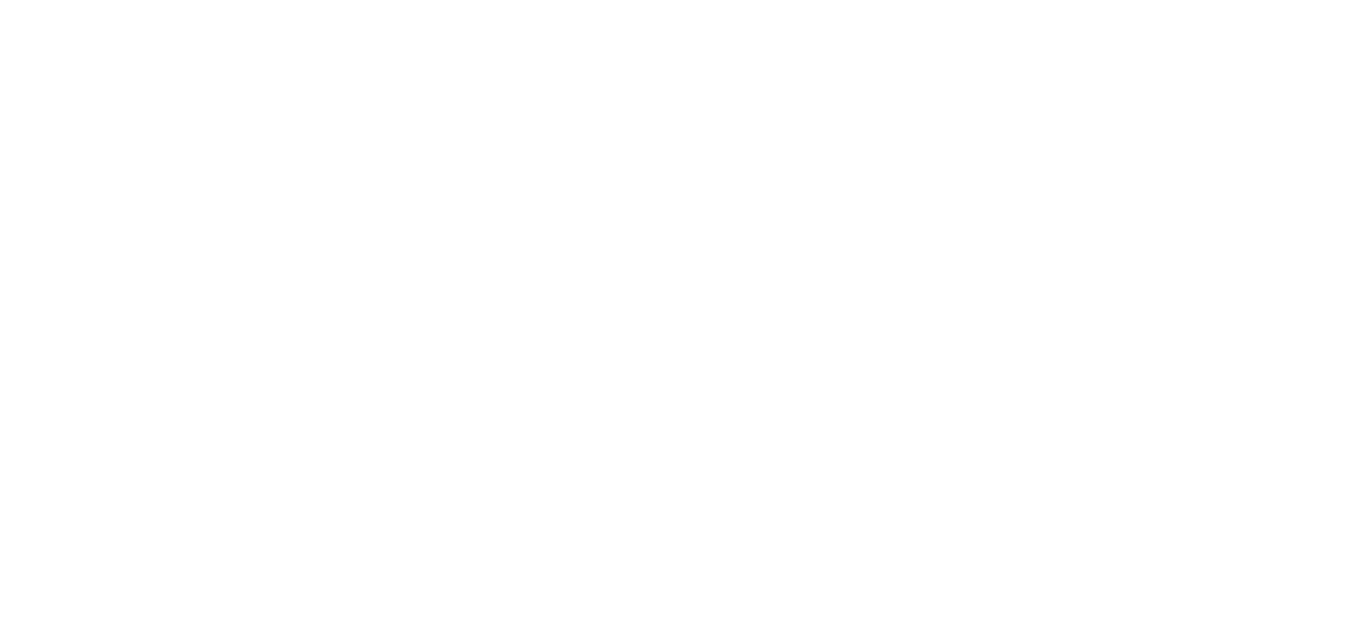 scroll, scrollTop: 0, scrollLeft: 0, axis: both 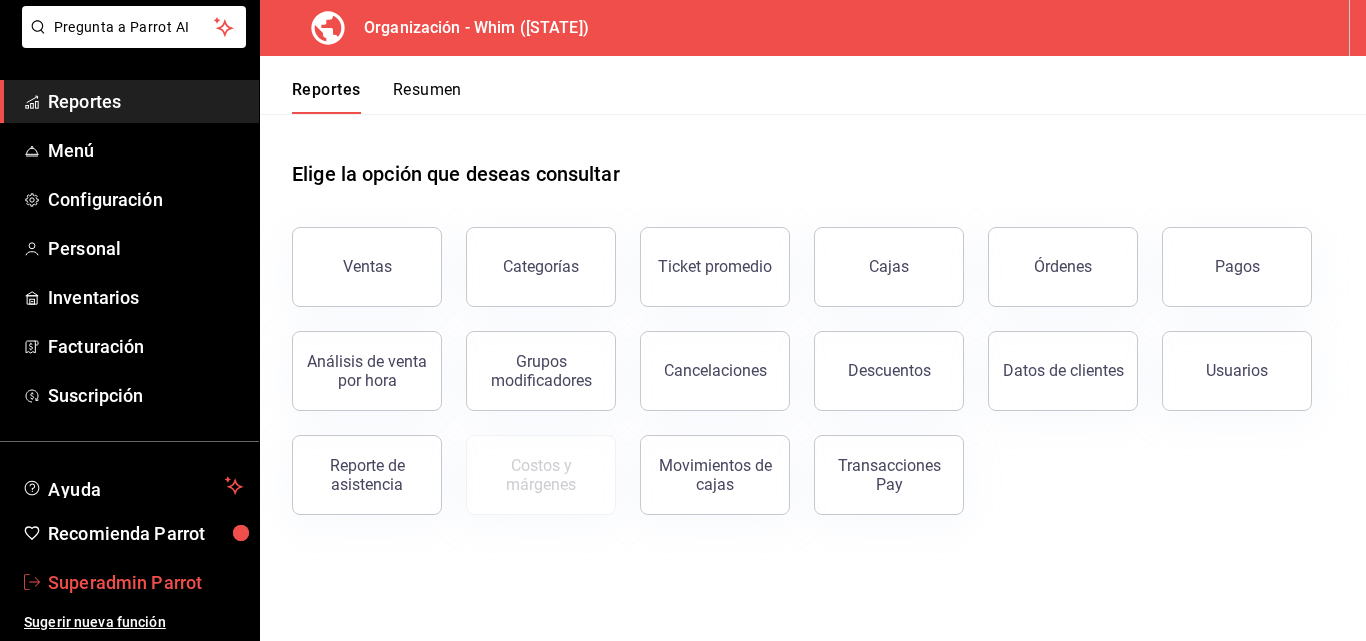 click on "Superadmin Parrot" at bounding box center [129, 582] 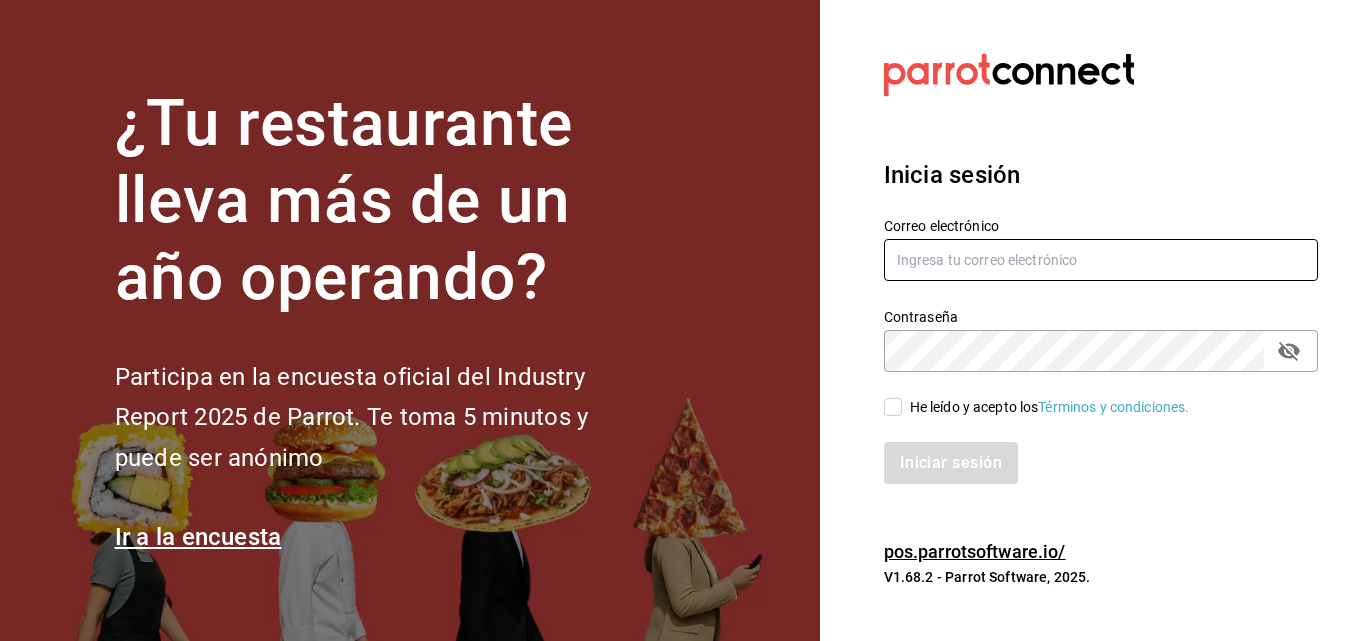 click at bounding box center [1101, 260] 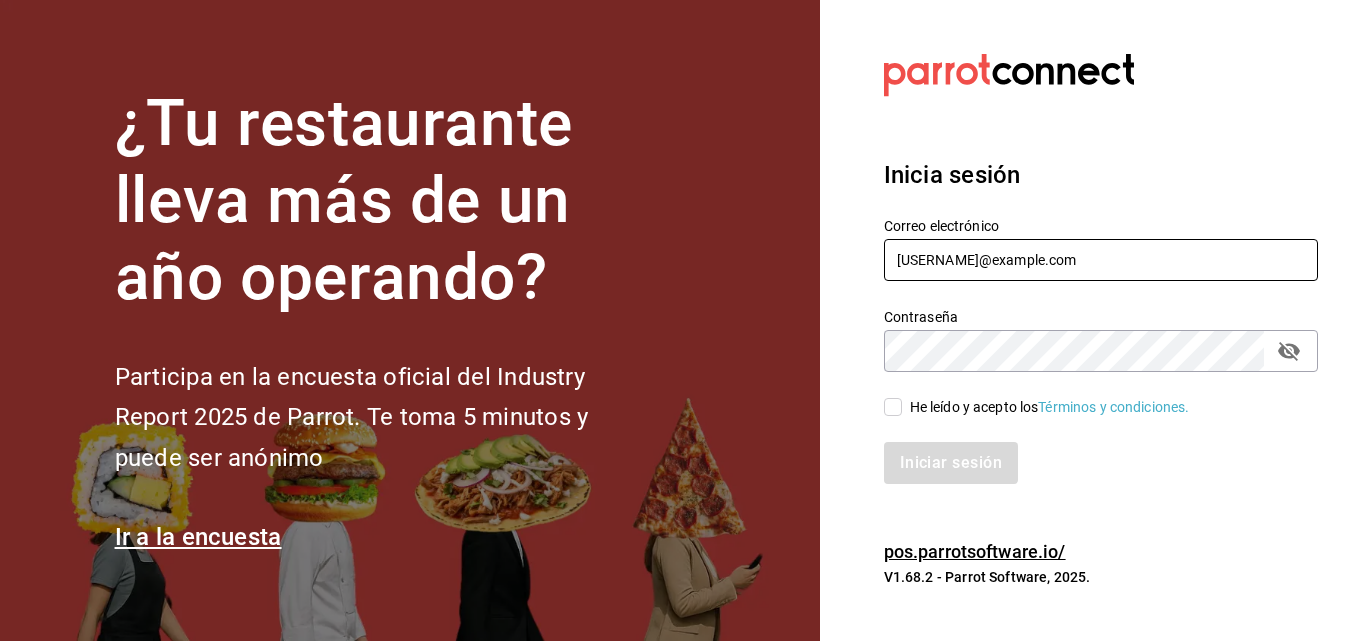 type on "[USERNAME]@example.com" 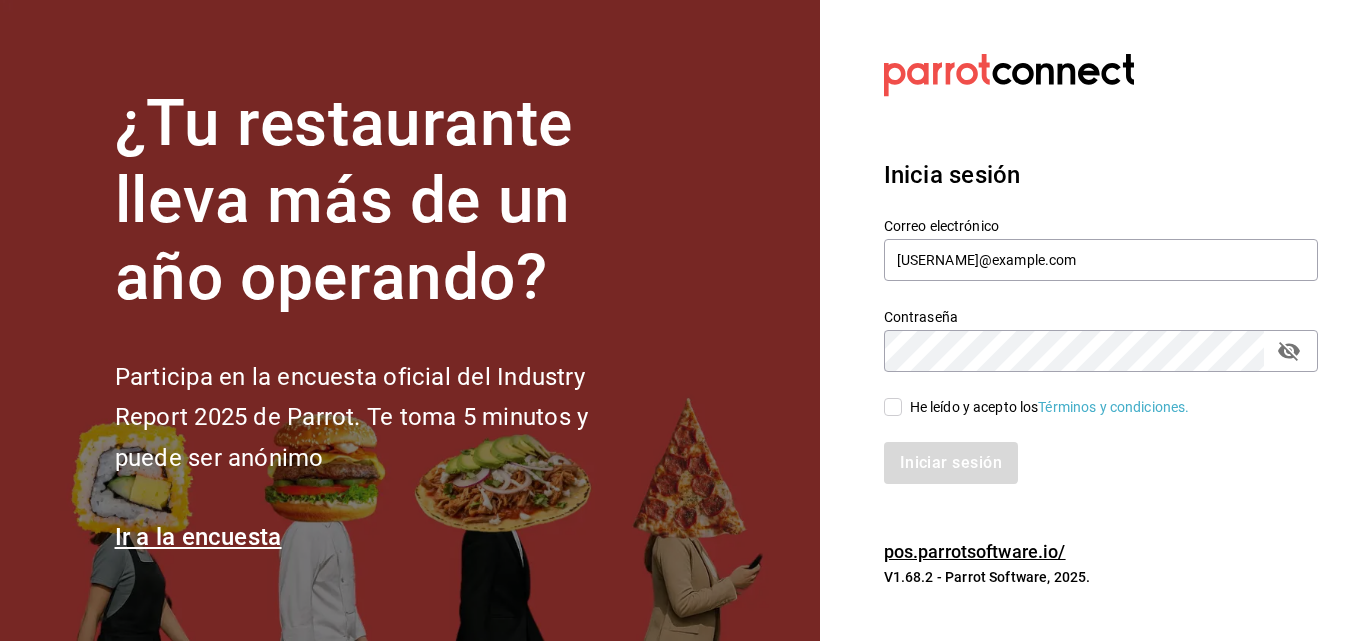 click on "He leído y acepto los  Términos y condiciones." at bounding box center [1050, 407] 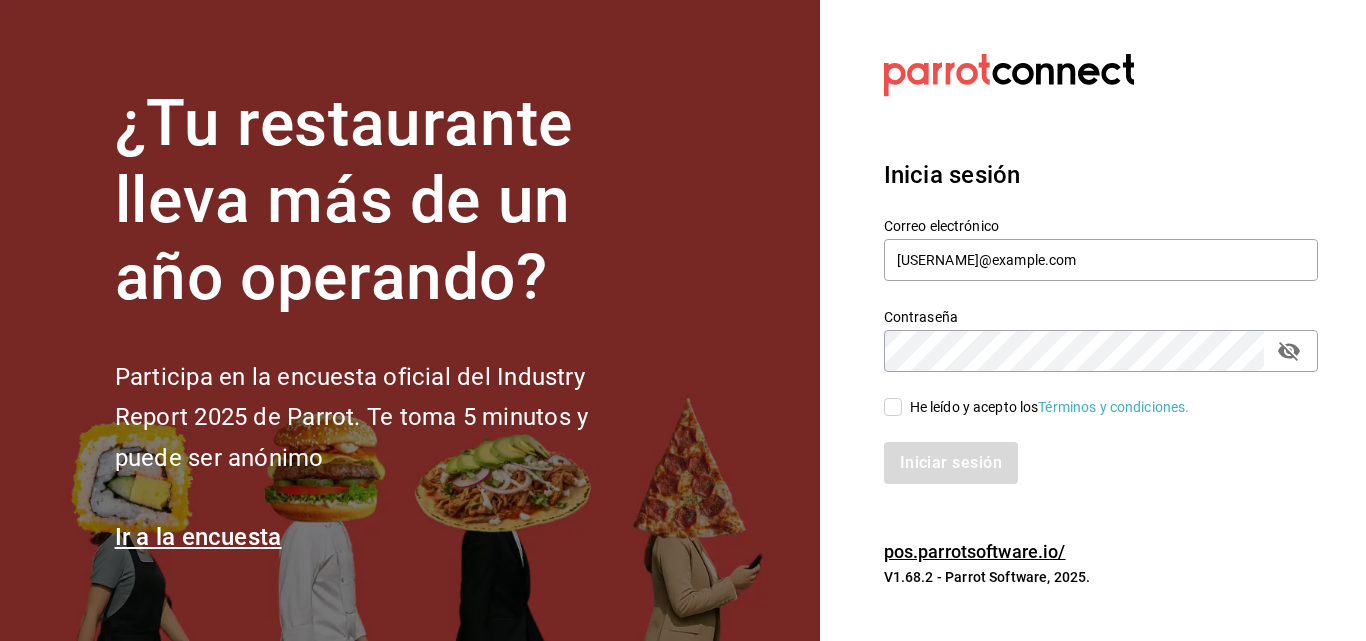 checkbox on "true" 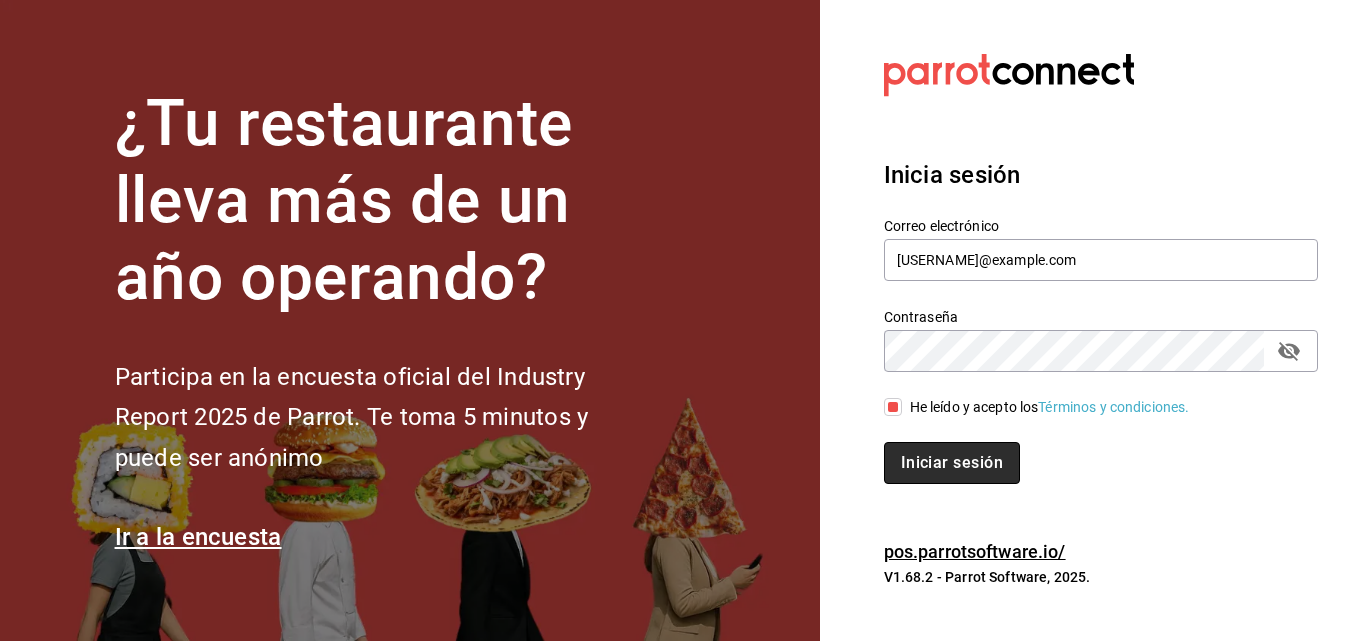 click on "Iniciar sesión" at bounding box center [952, 463] 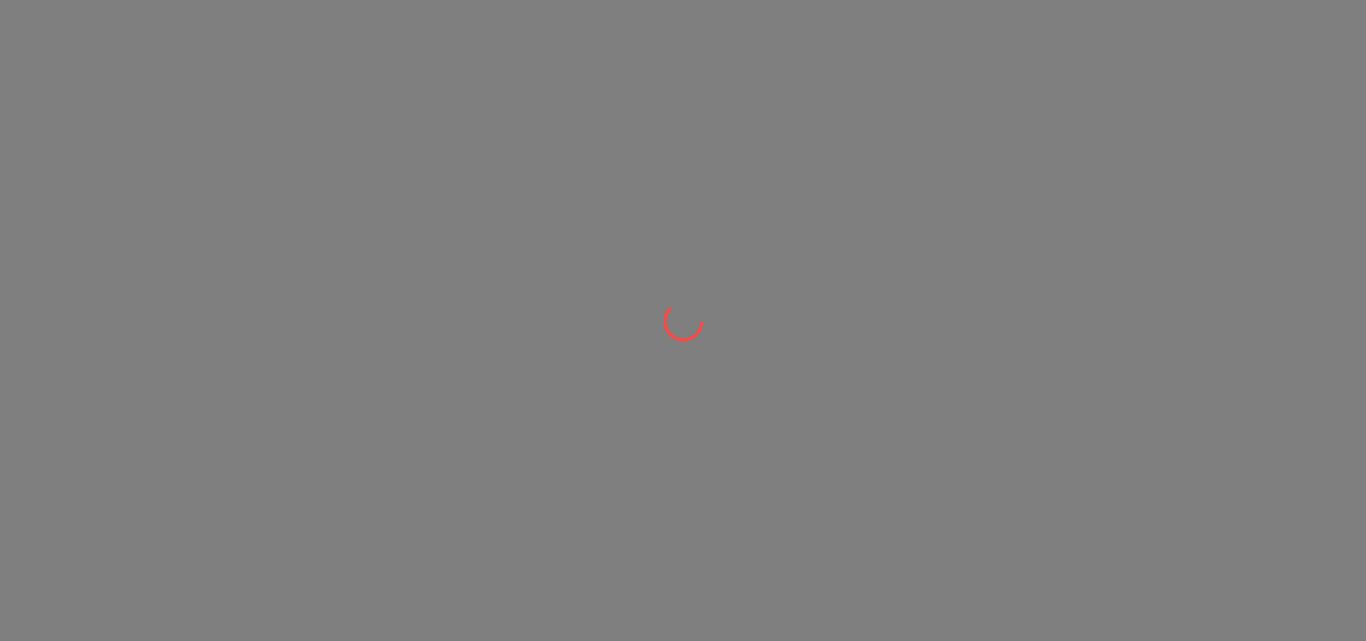 scroll, scrollTop: 0, scrollLeft: 0, axis: both 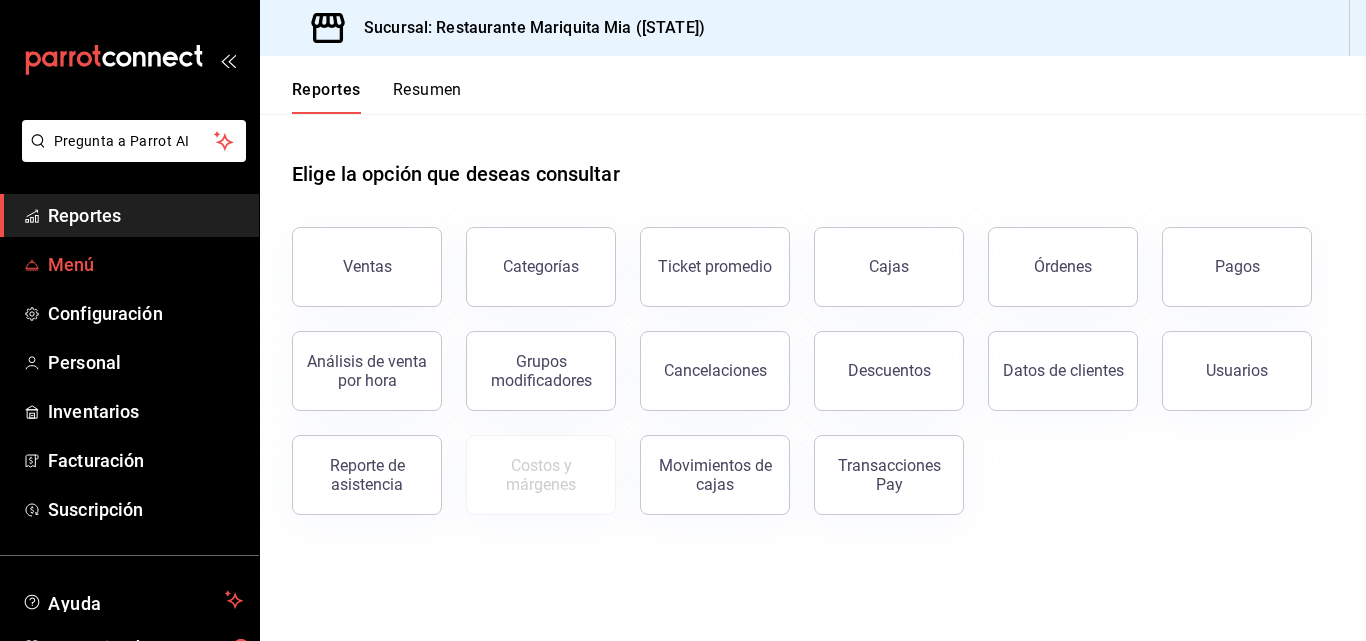 click on "Menú" at bounding box center (145, 264) 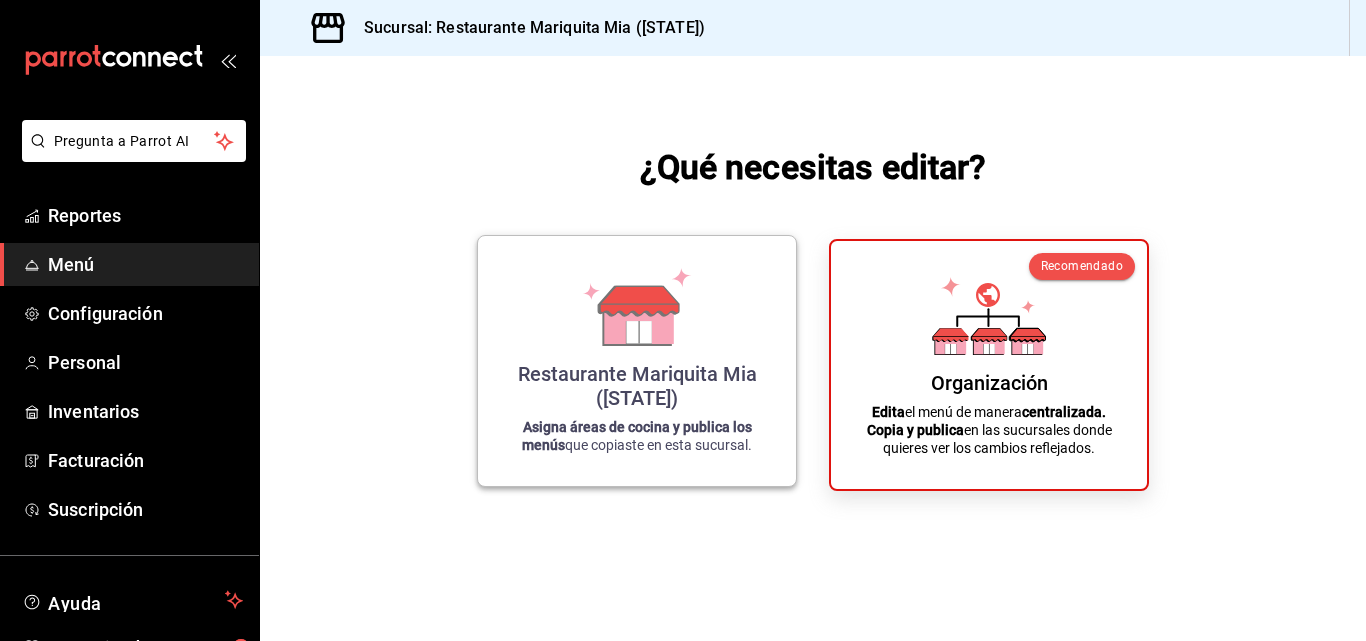 click on "Restaurante Mariquita Mia ([STATE]) Asigna áreas de cocina y publica los menús que copiaste en esta sucursal." at bounding box center [637, 361] 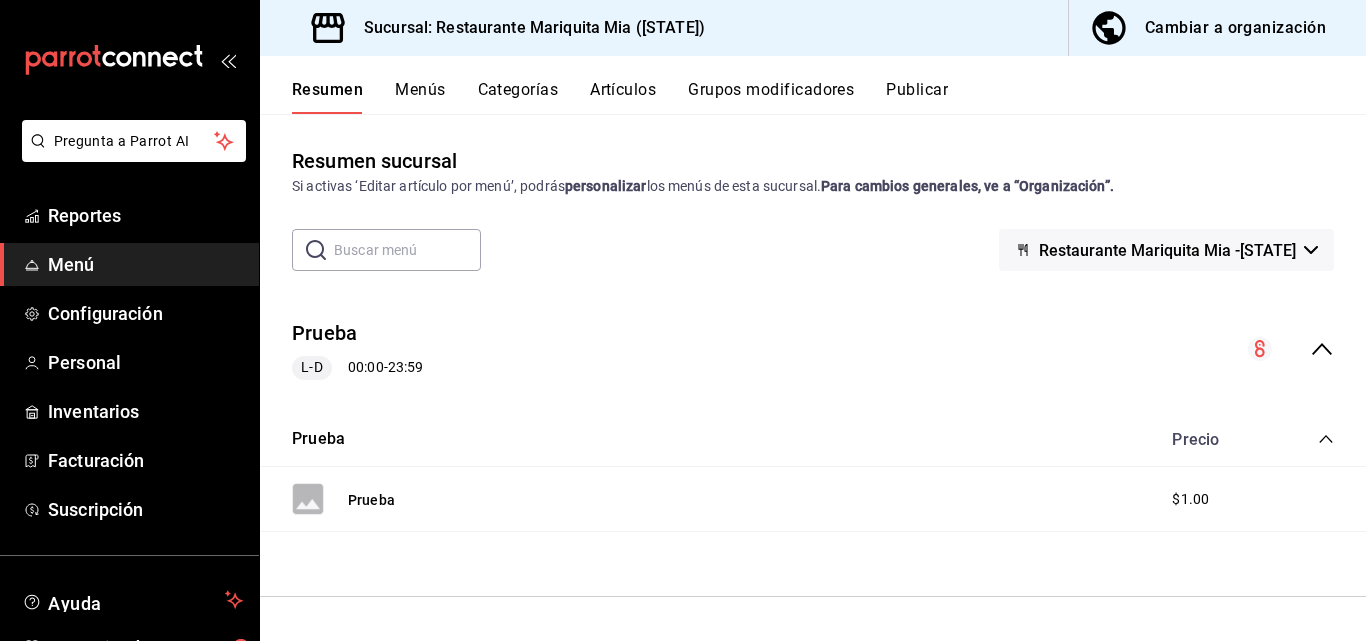 click on "Cambiar a organización" at bounding box center [1235, 28] 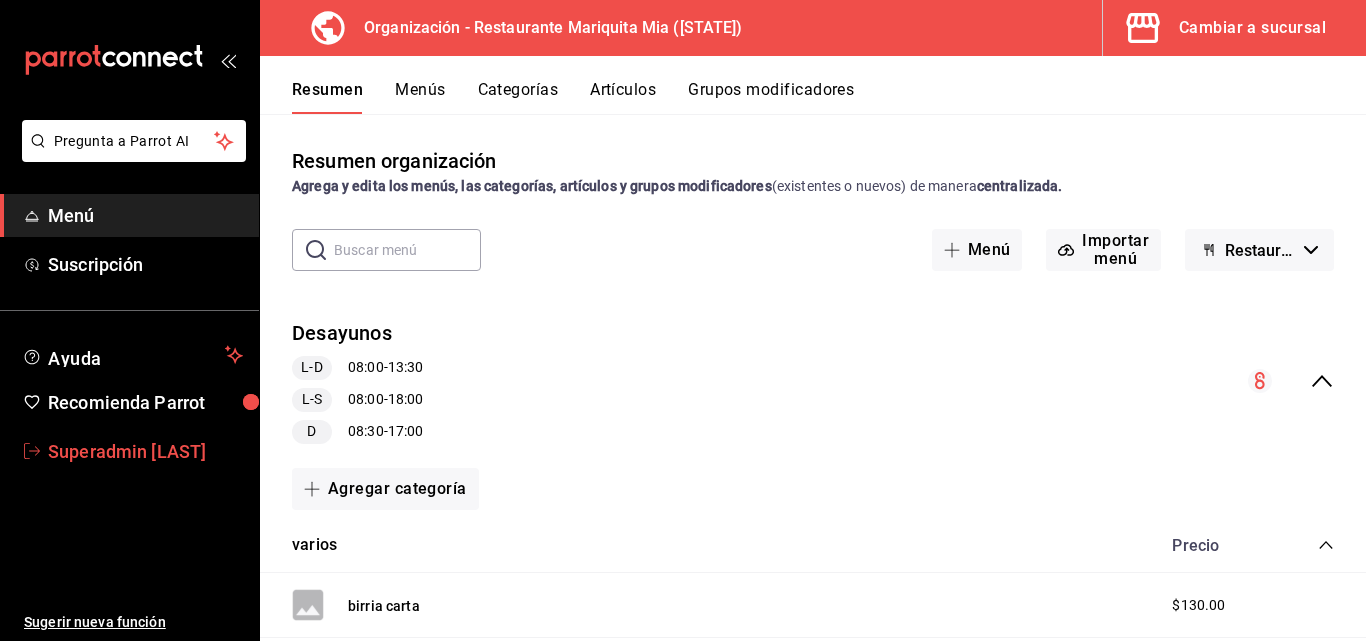 click on "Superadmin Parrot" at bounding box center (145, 451) 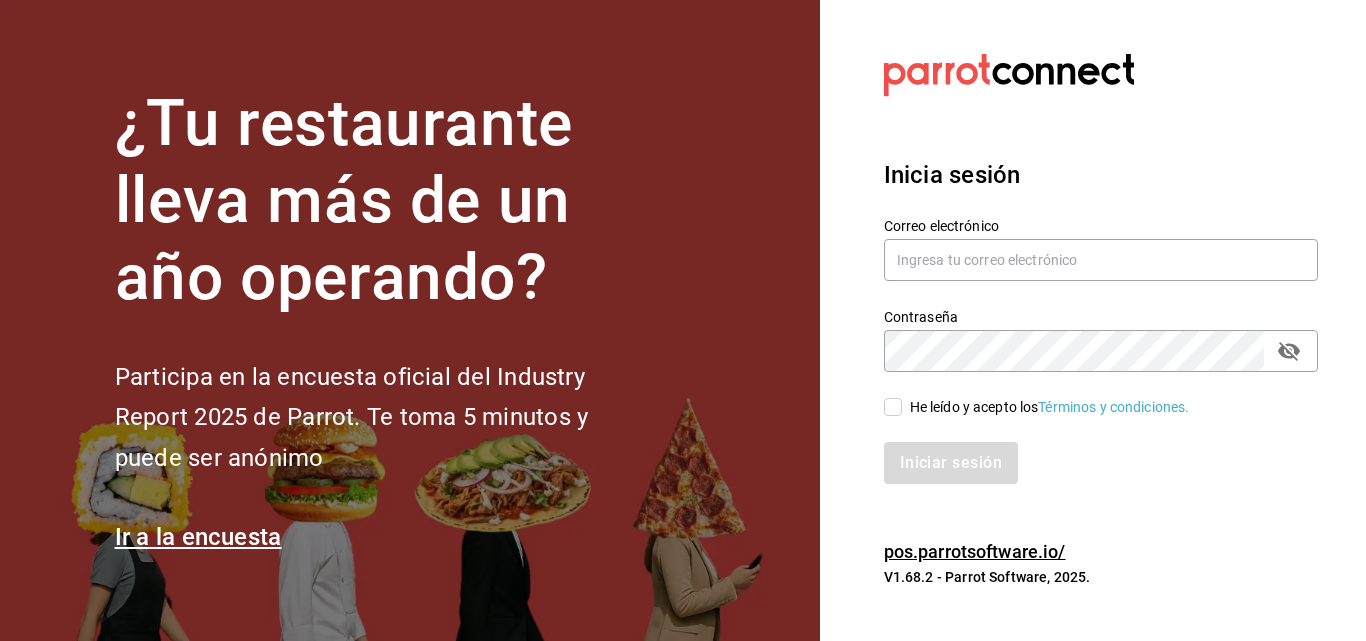 click on "He leído y acepto los  Términos y condiciones." at bounding box center [1050, 407] 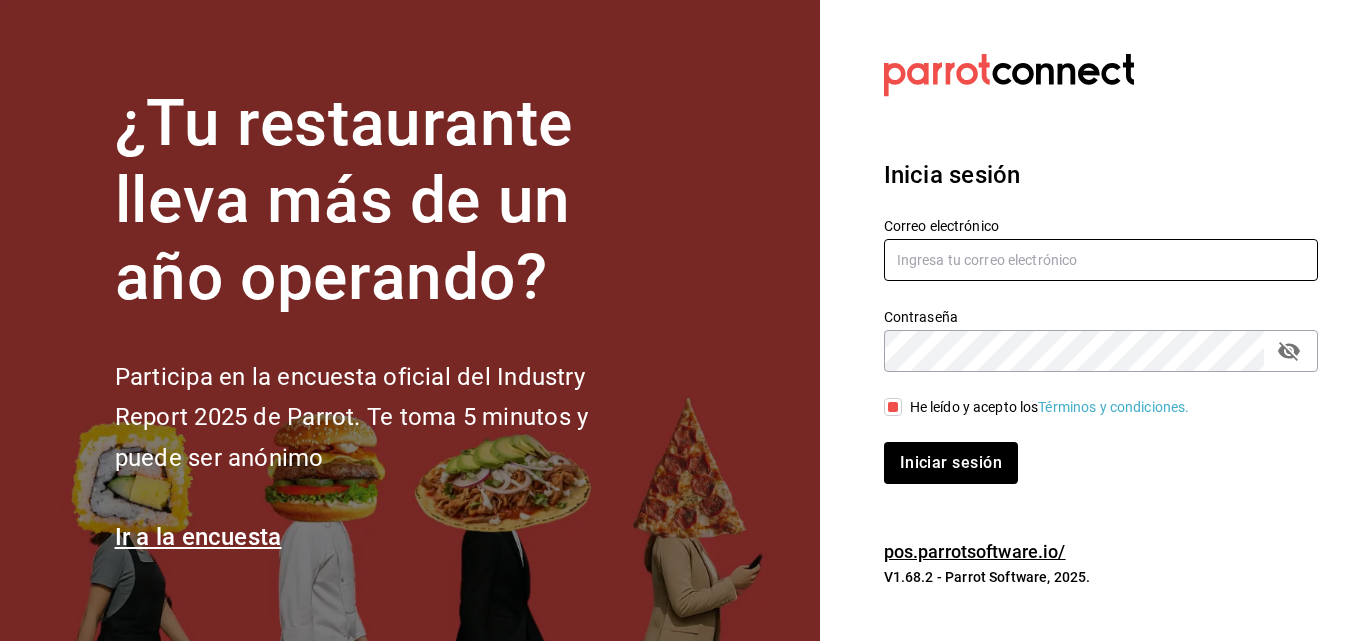 click at bounding box center [1101, 260] 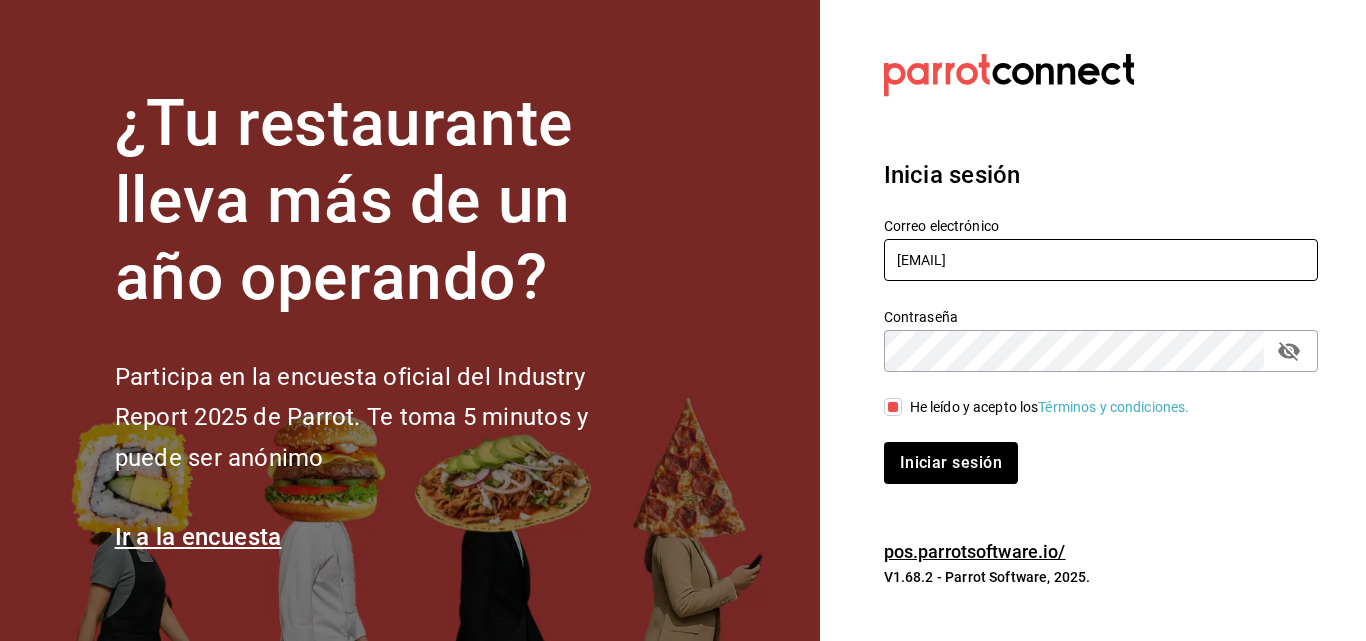 type on "whim@cdmx.com" 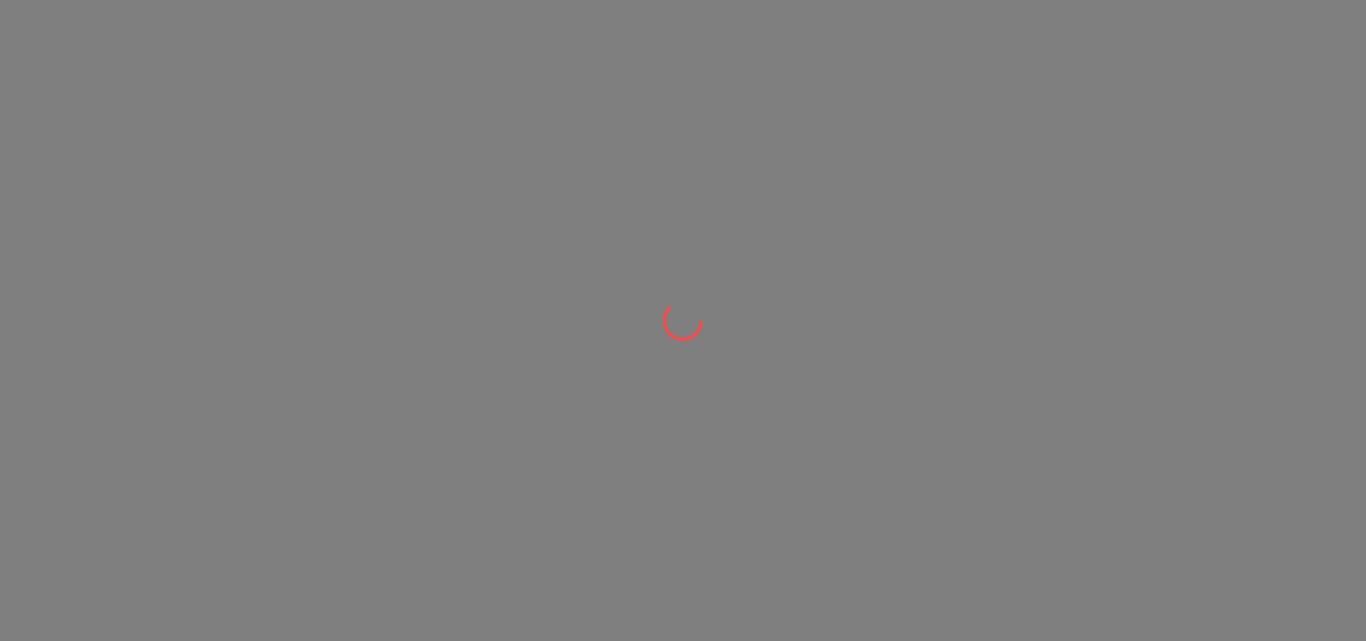scroll, scrollTop: 0, scrollLeft: 0, axis: both 